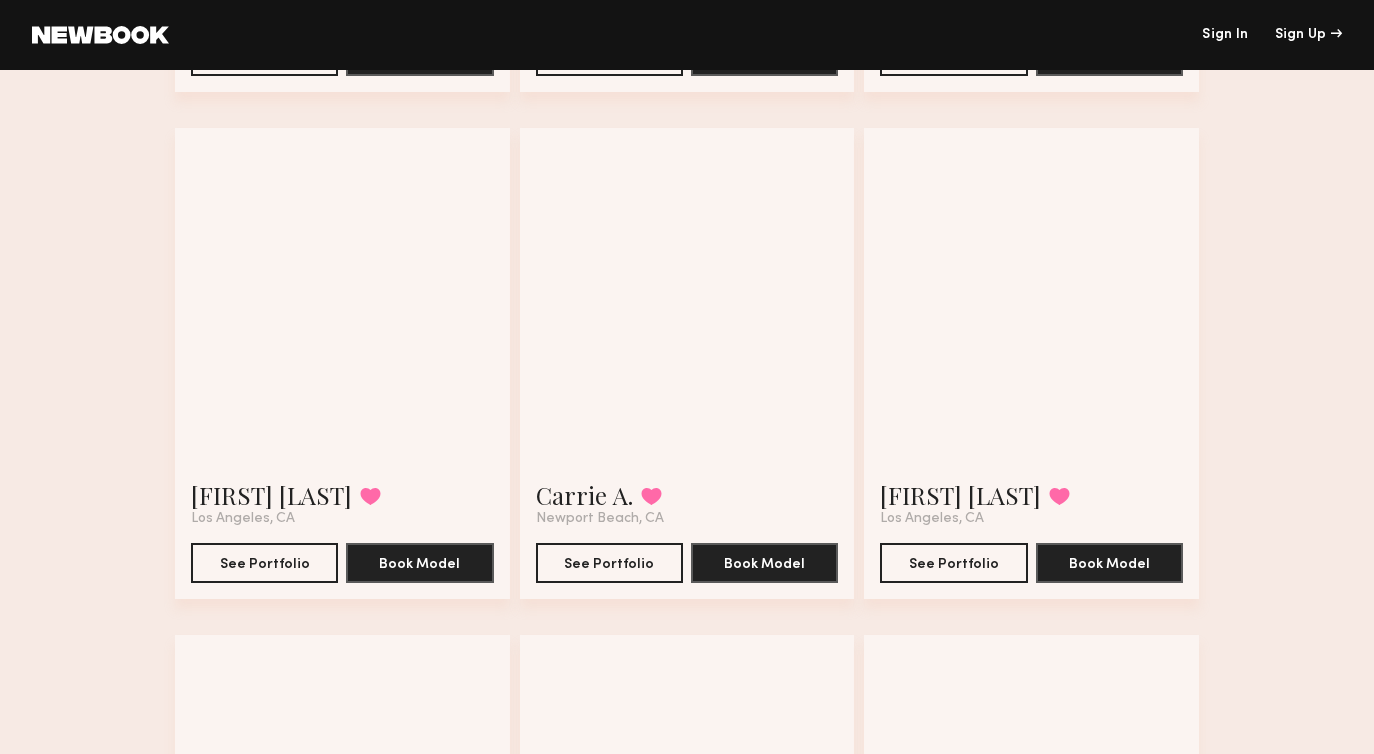 scroll, scrollTop: 1123, scrollLeft: 0, axis: vertical 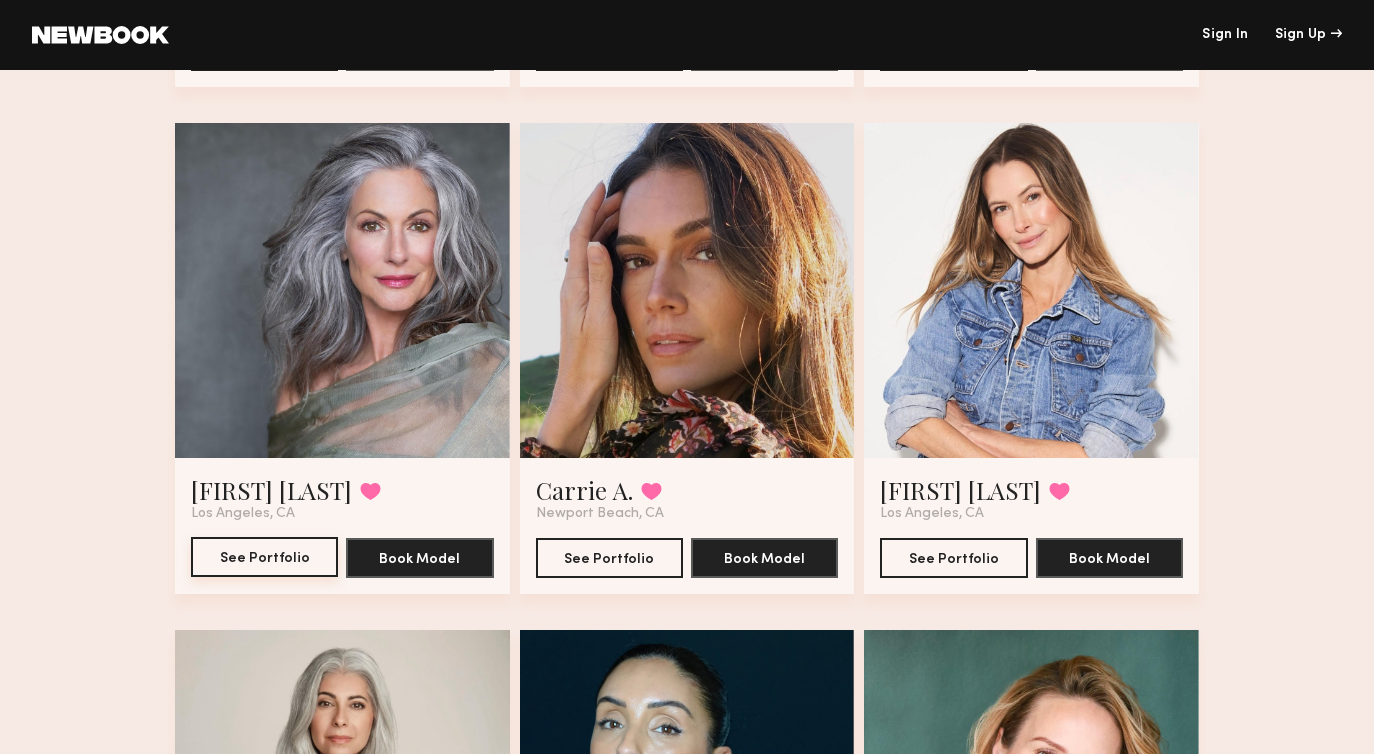 click on "See Portfolio" 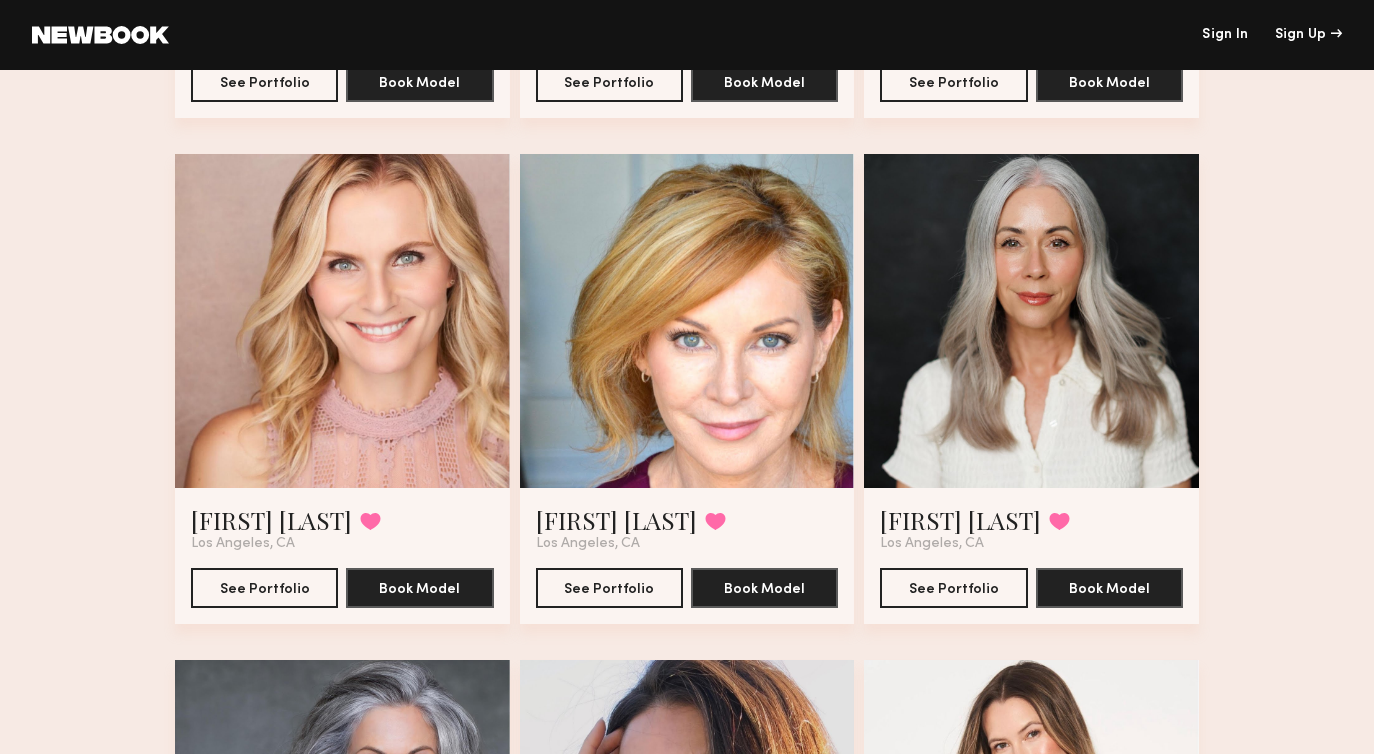 scroll, scrollTop: 588, scrollLeft: 0, axis: vertical 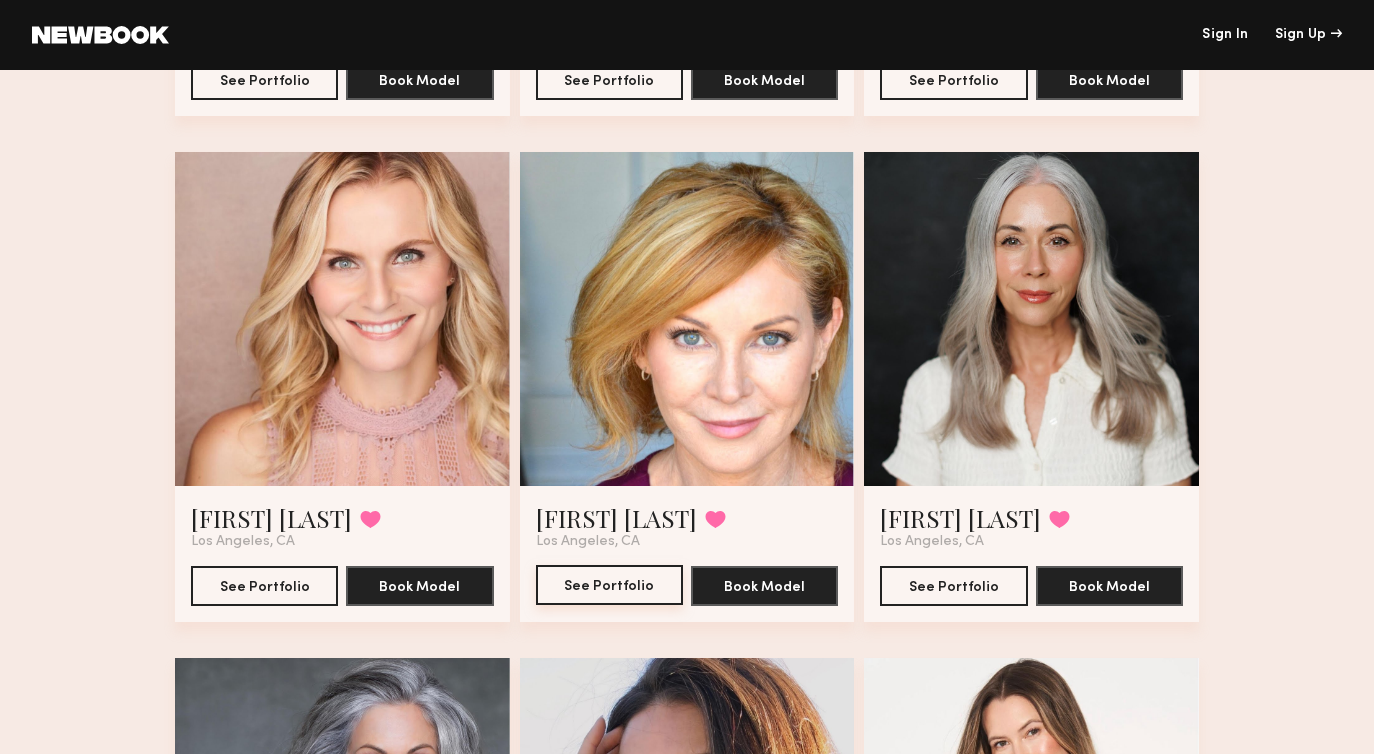 click on "See Portfolio" 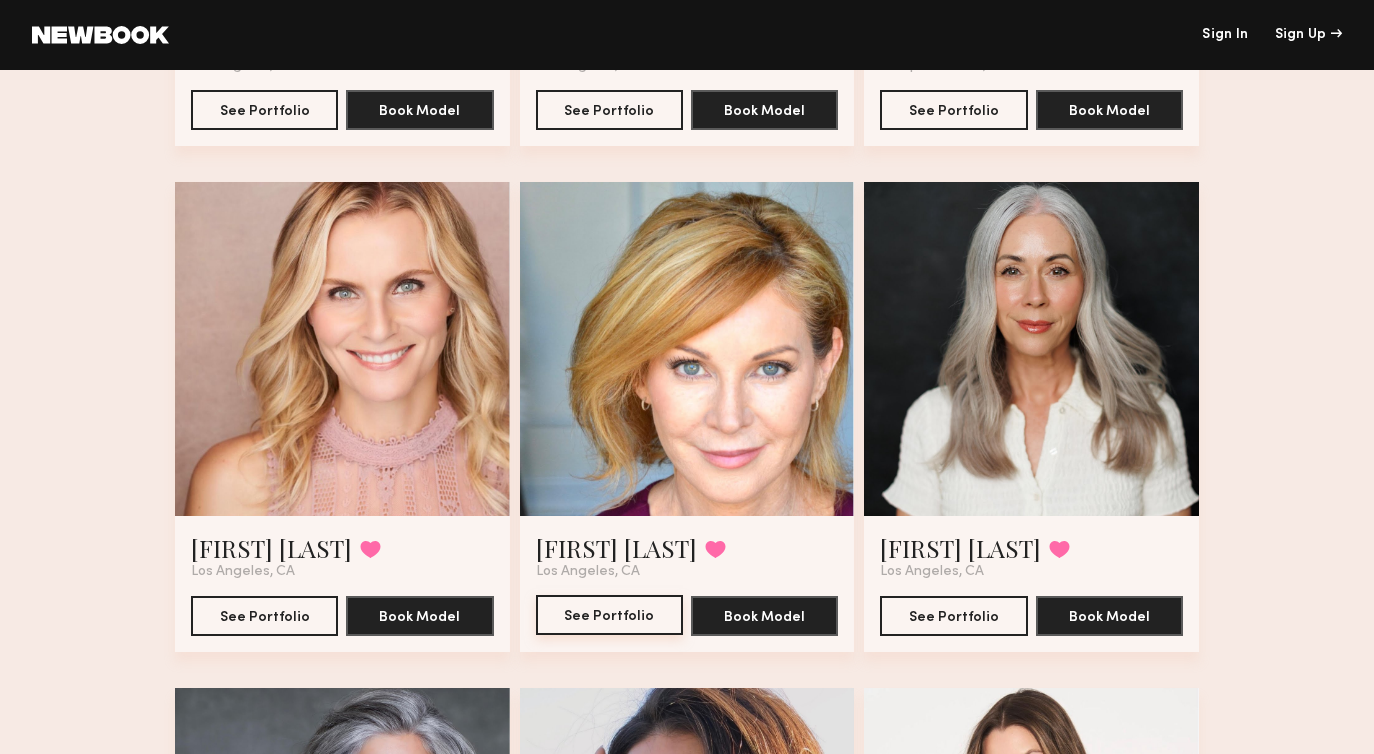 scroll, scrollTop: 554, scrollLeft: 0, axis: vertical 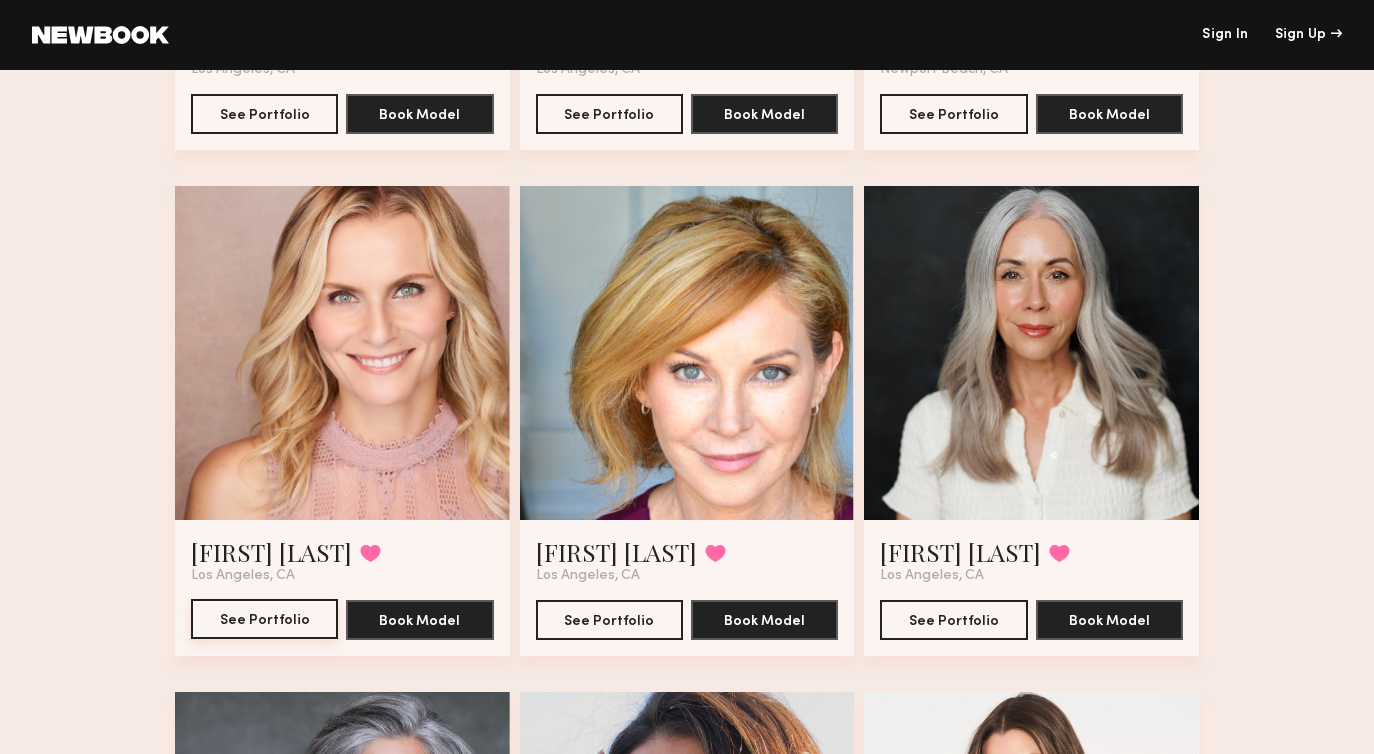 click on "See Portfolio" 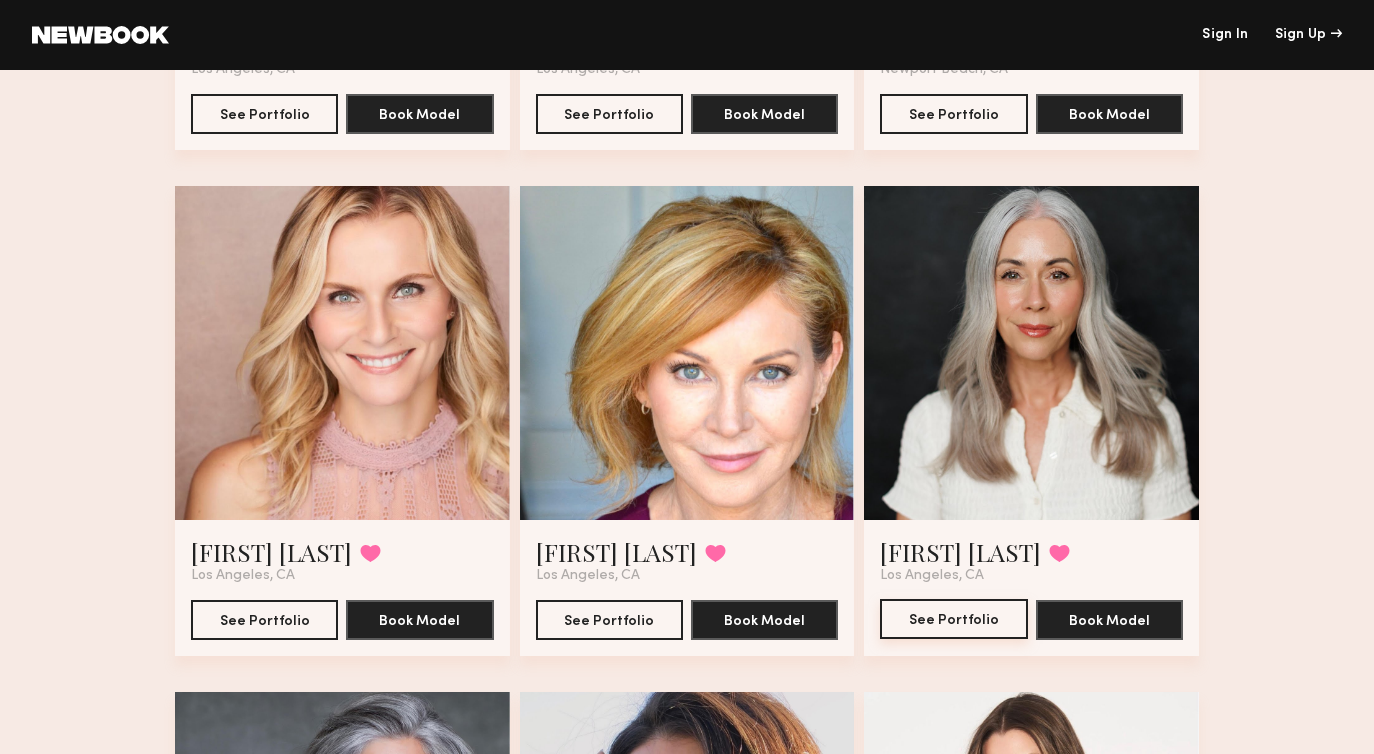 click on "See Portfolio" 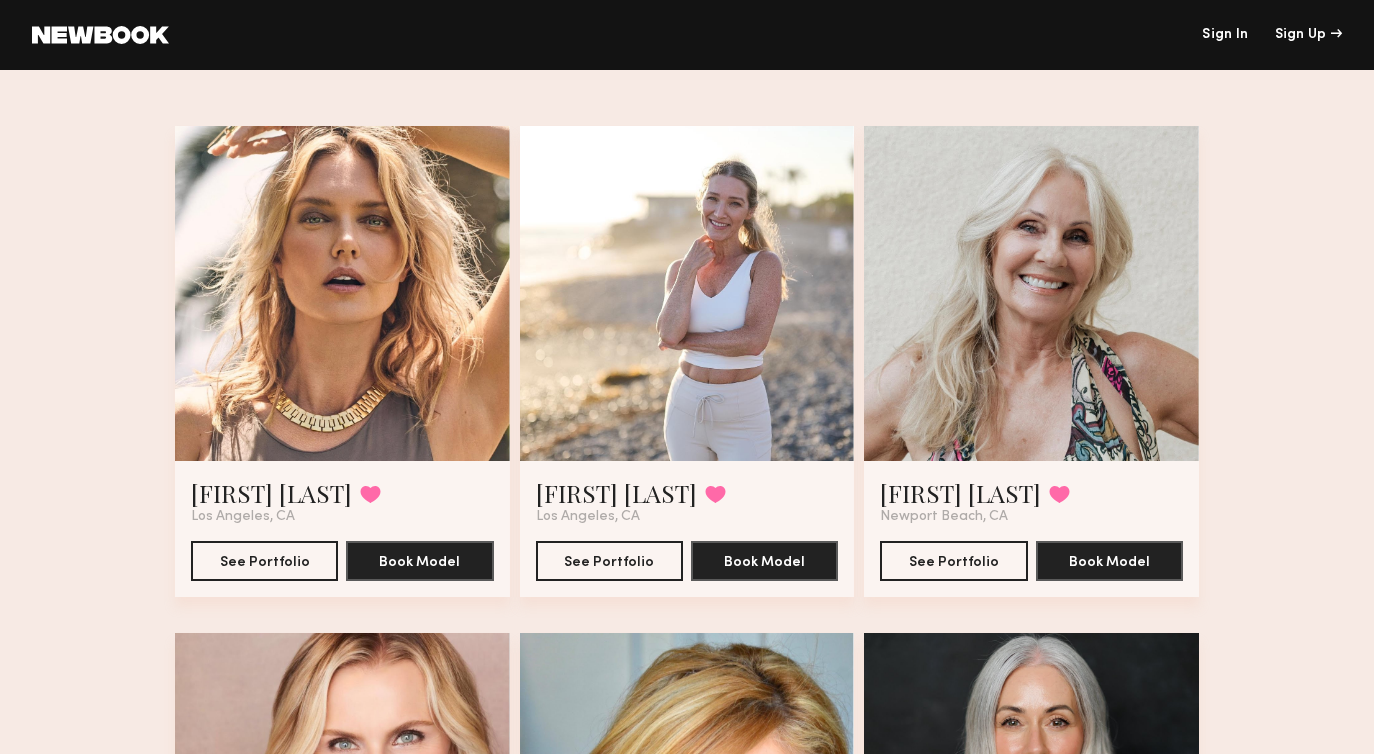 scroll, scrollTop: 0, scrollLeft: 0, axis: both 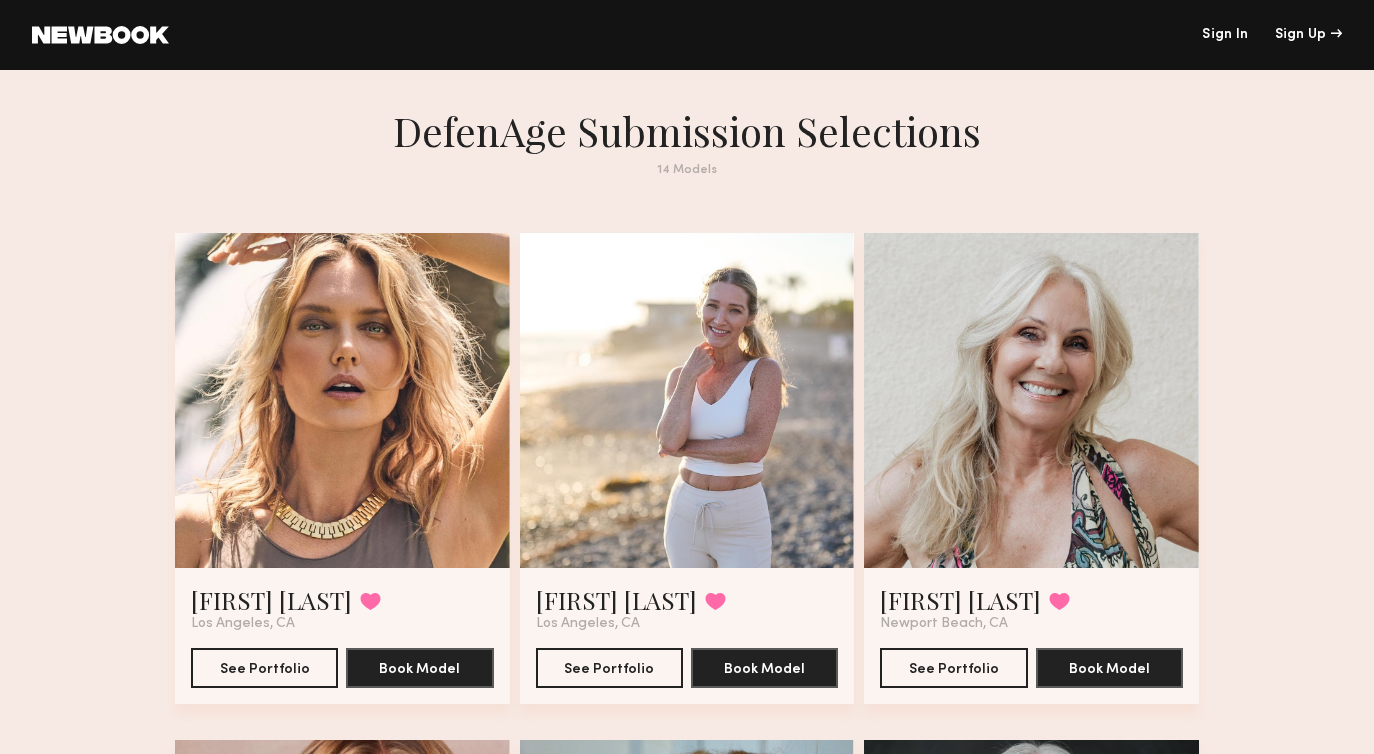 click 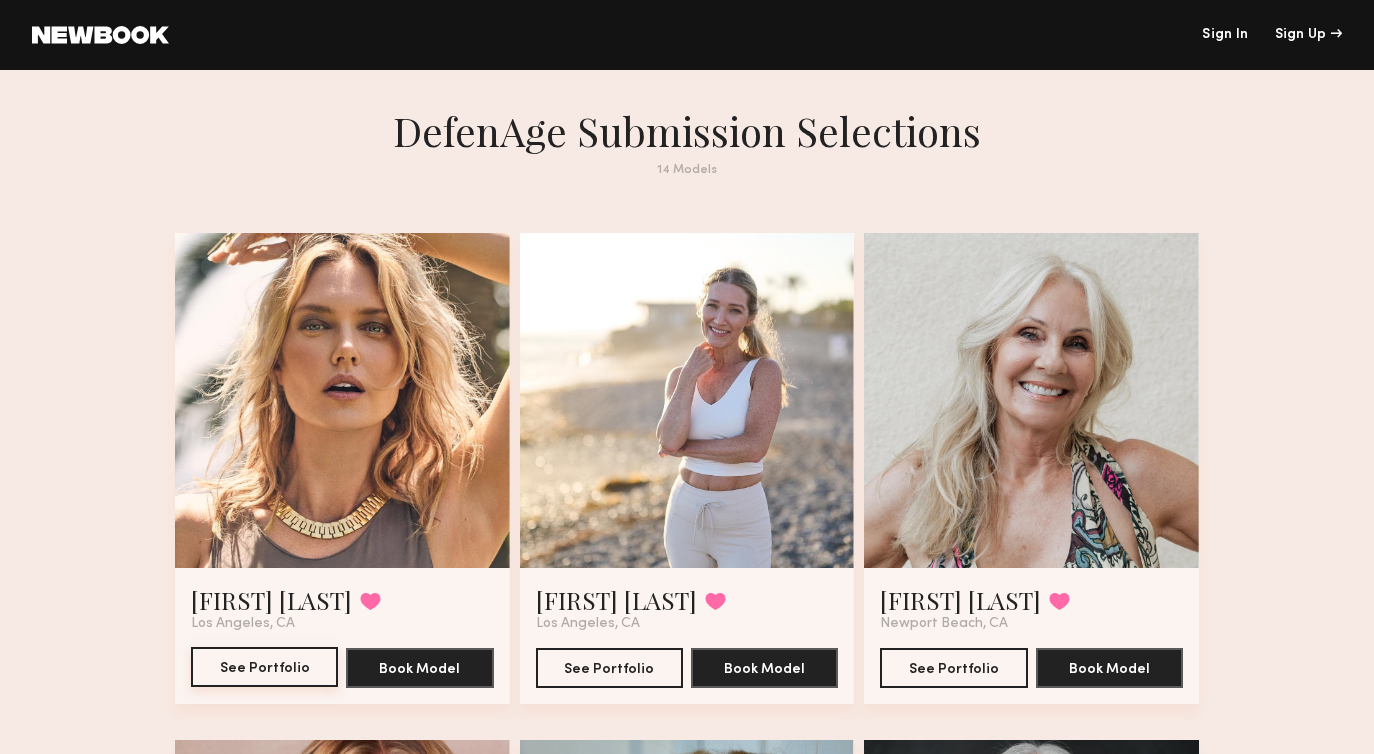 click on "See Portfolio" 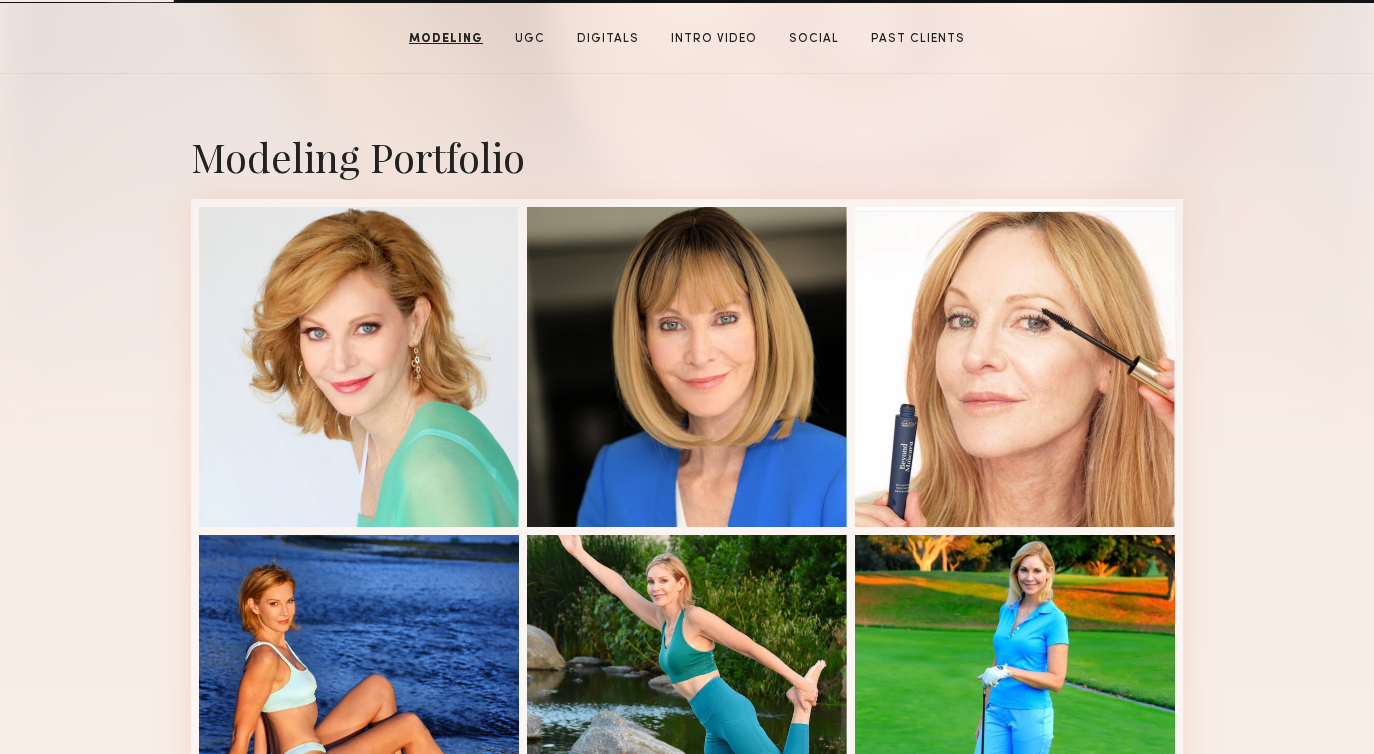 scroll, scrollTop: 383, scrollLeft: 0, axis: vertical 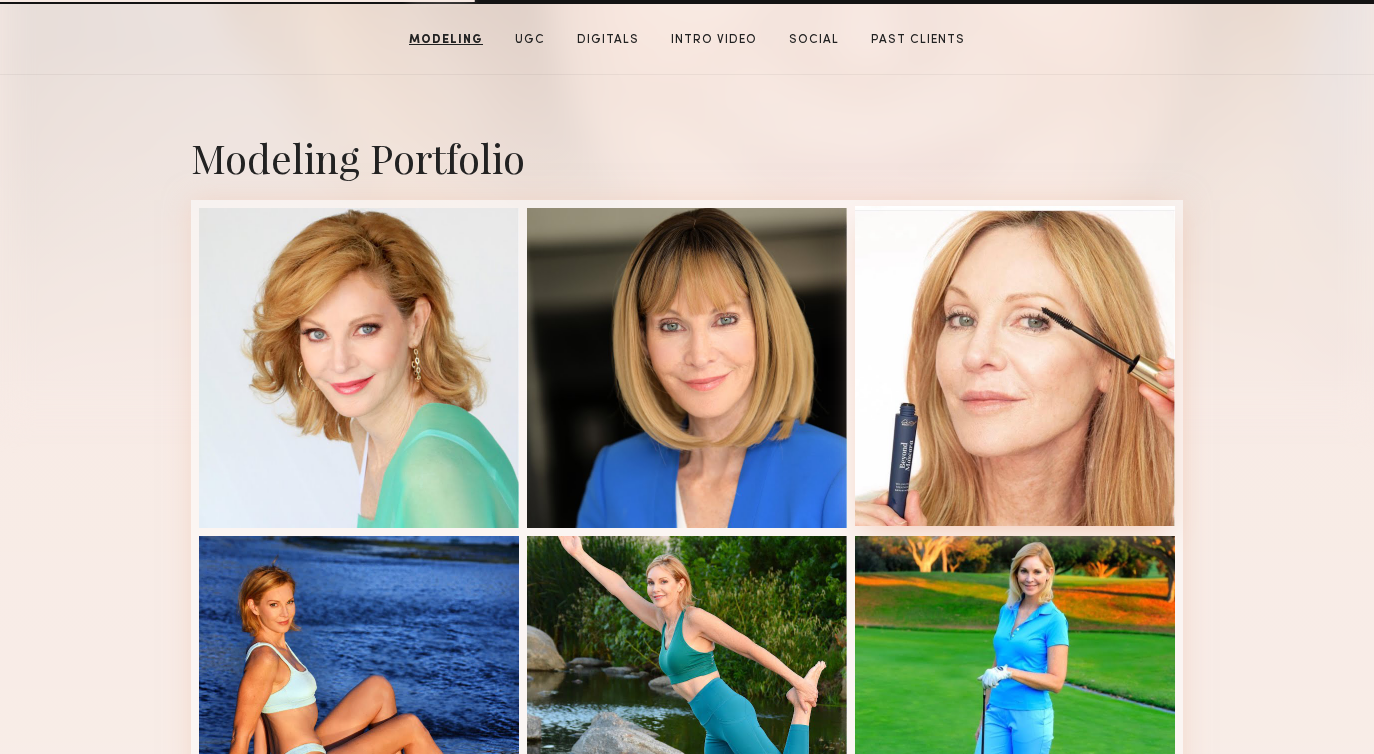 click at bounding box center [1015, 366] 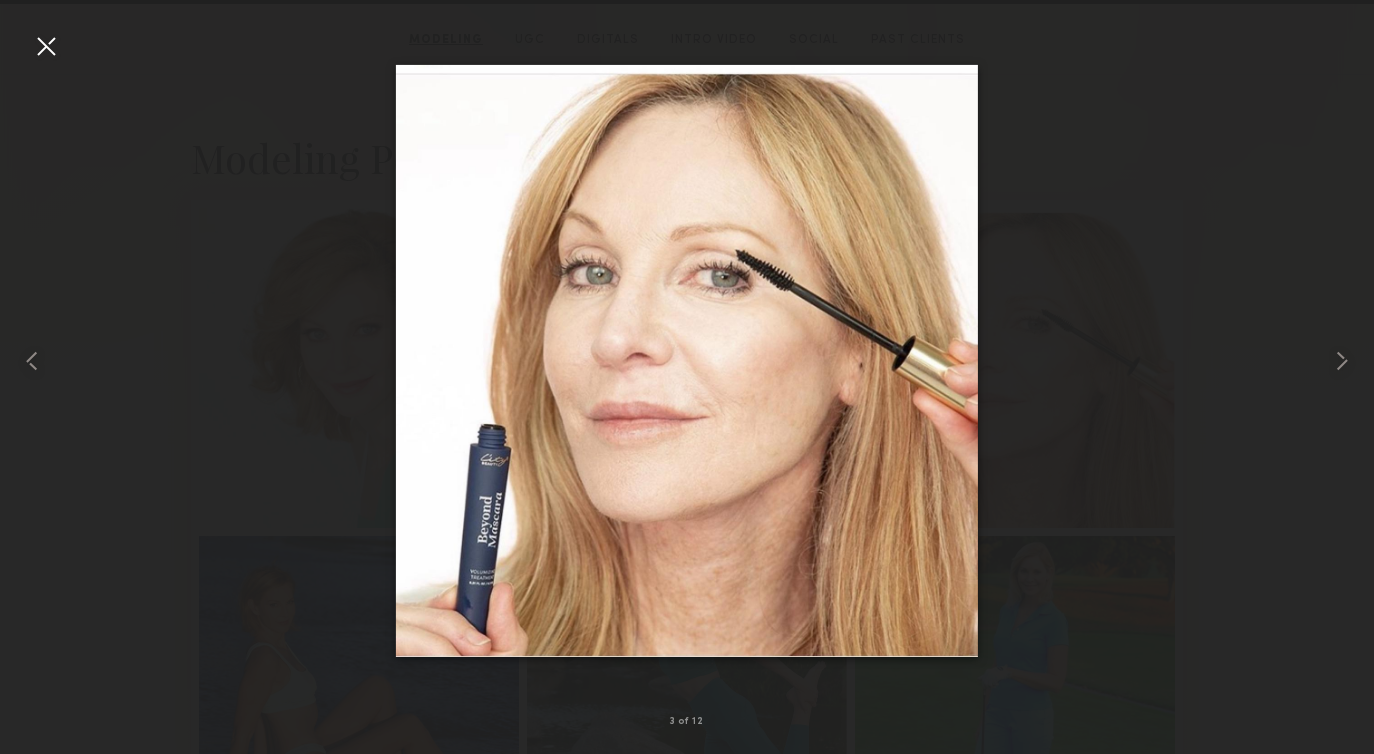 click at bounding box center (46, 46) 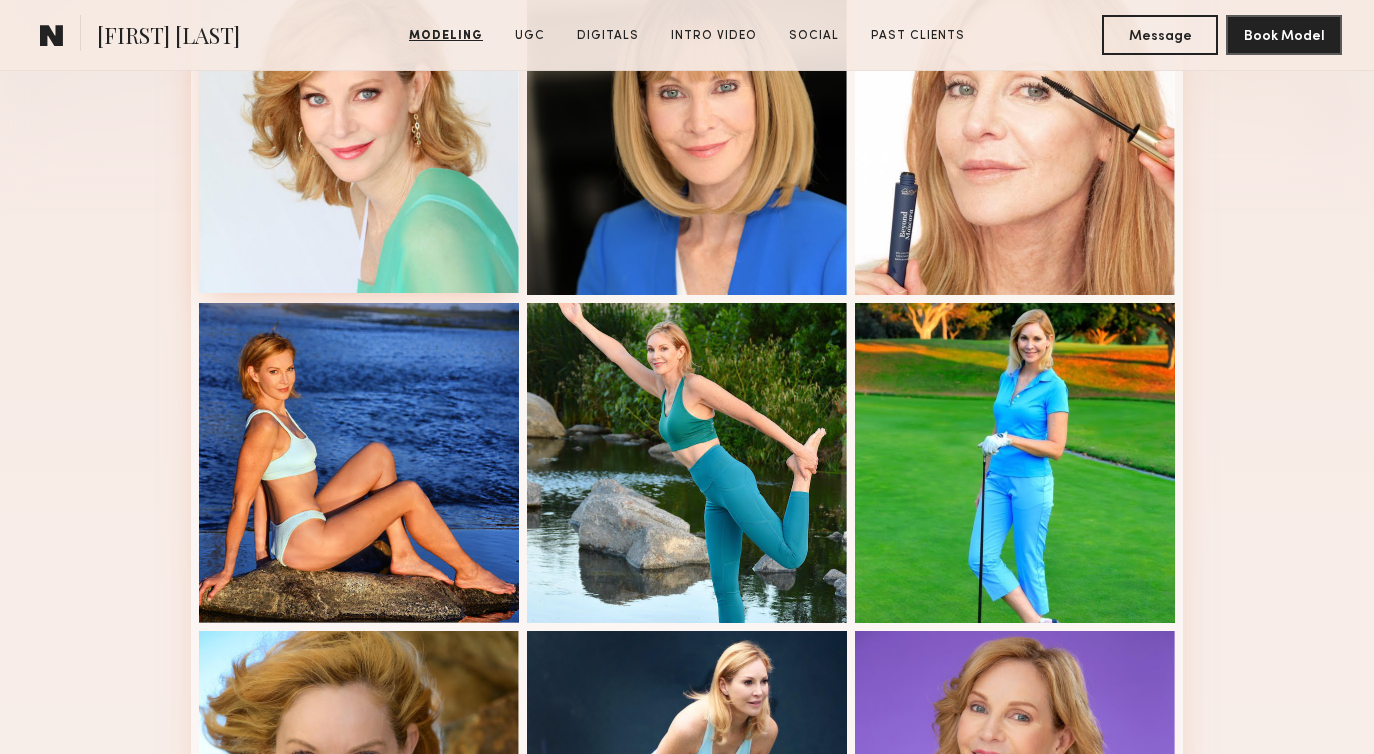 scroll, scrollTop: 612, scrollLeft: 0, axis: vertical 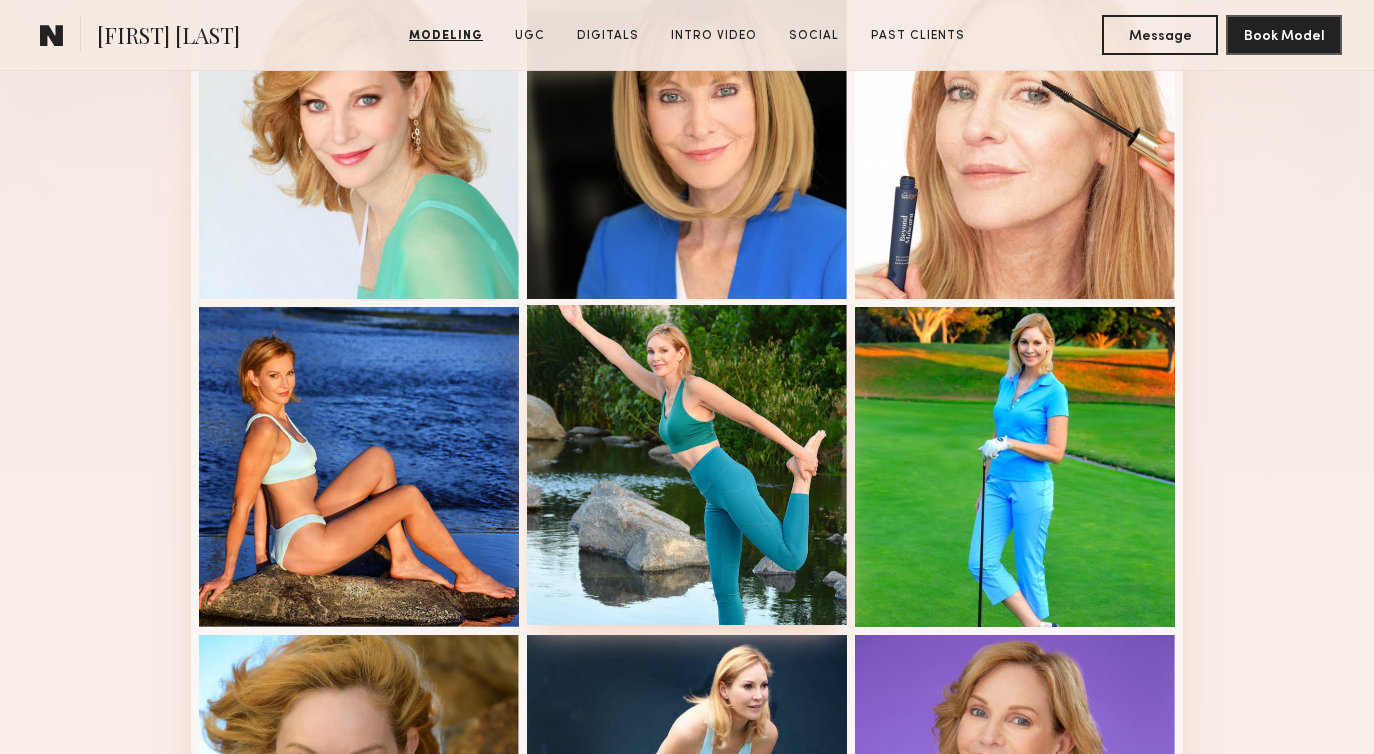 click at bounding box center (687, 465) 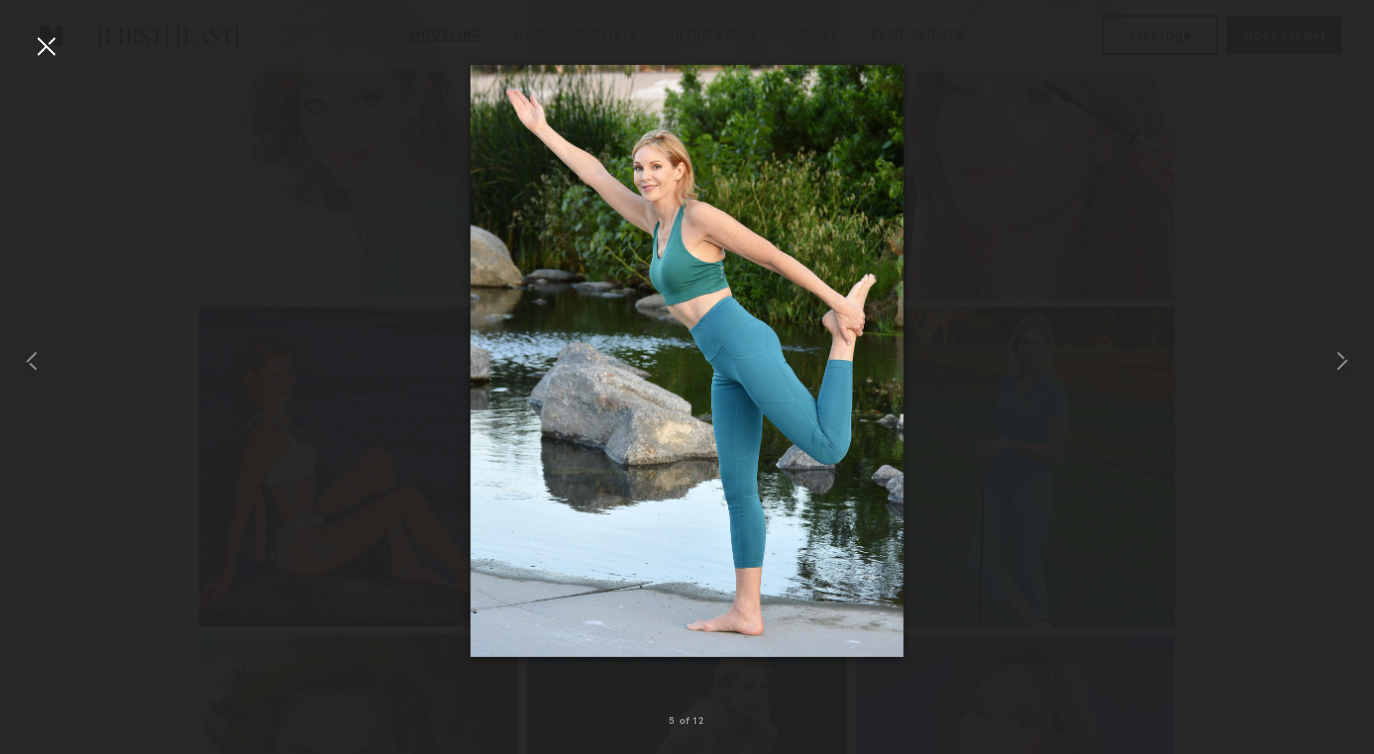 click at bounding box center (687, 361) 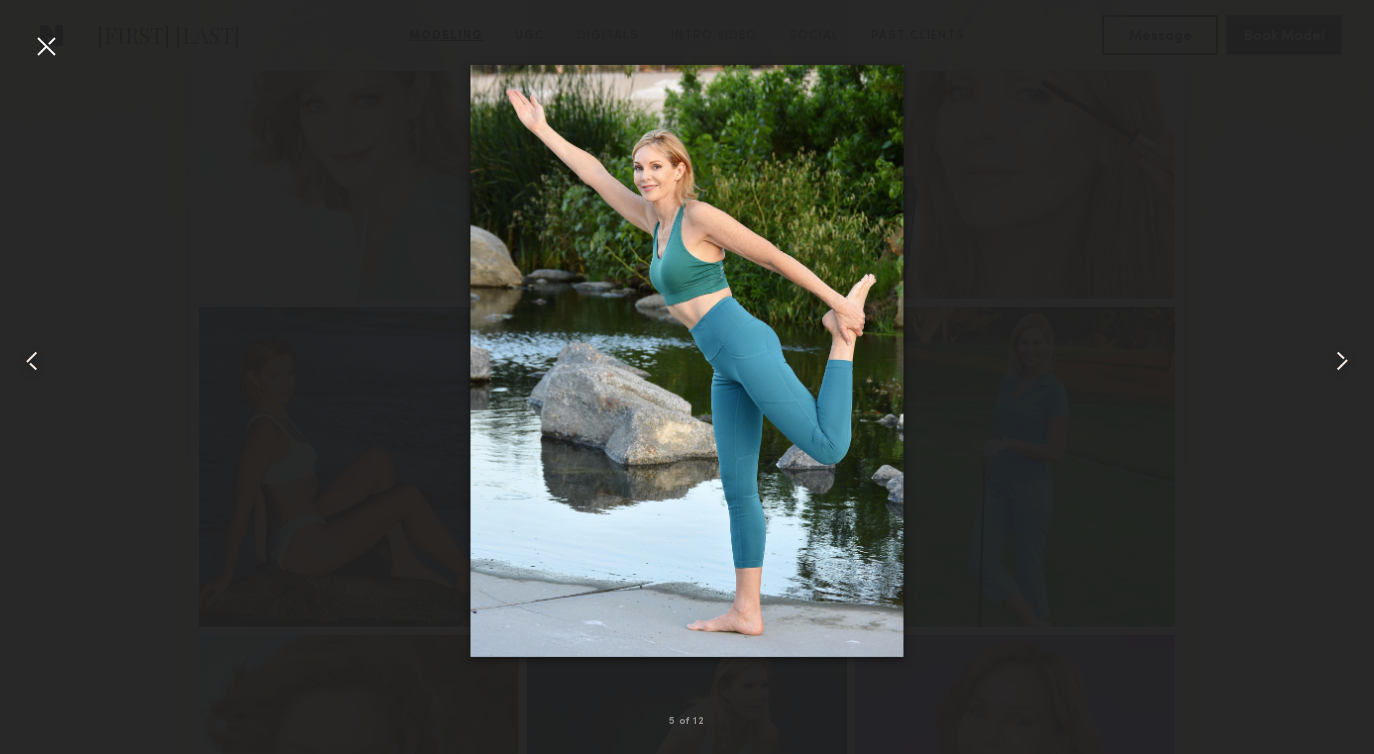 click at bounding box center (46, 46) 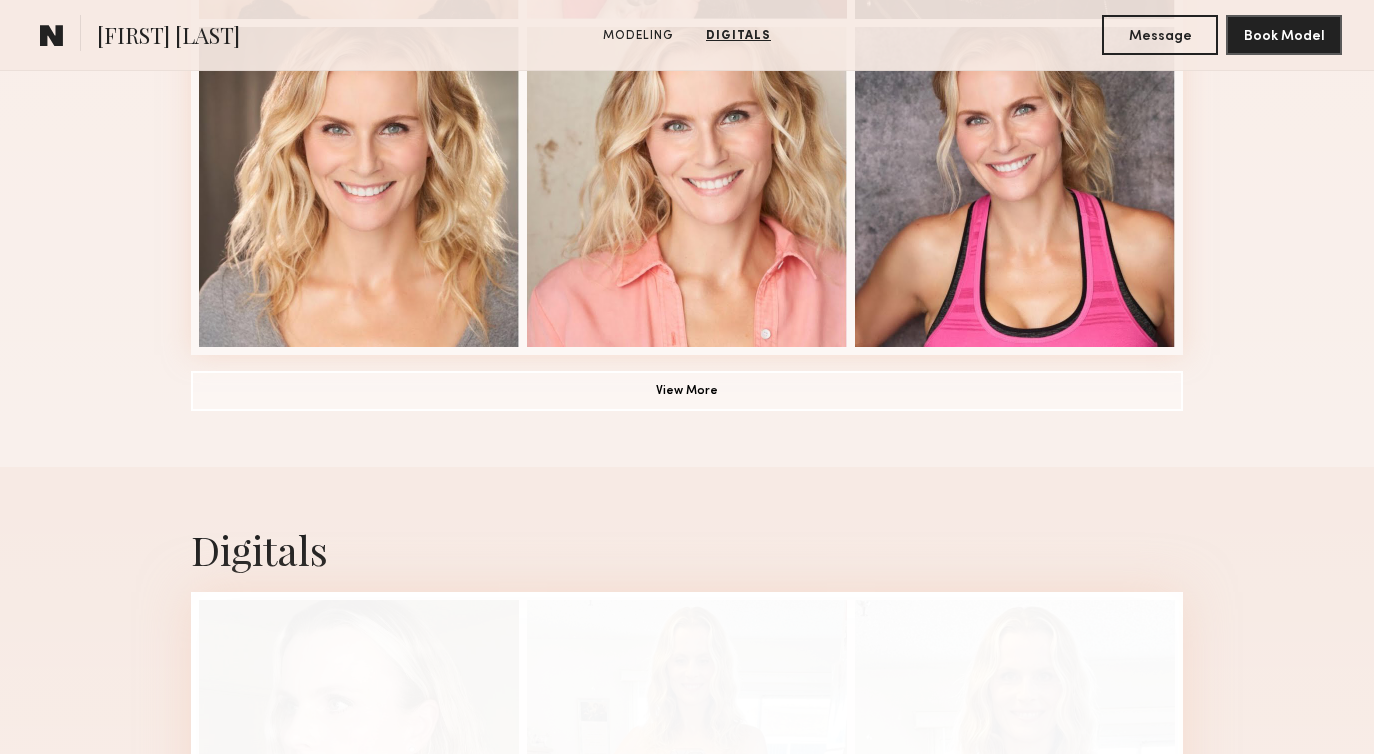 scroll, scrollTop: 1541, scrollLeft: 0, axis: vertical 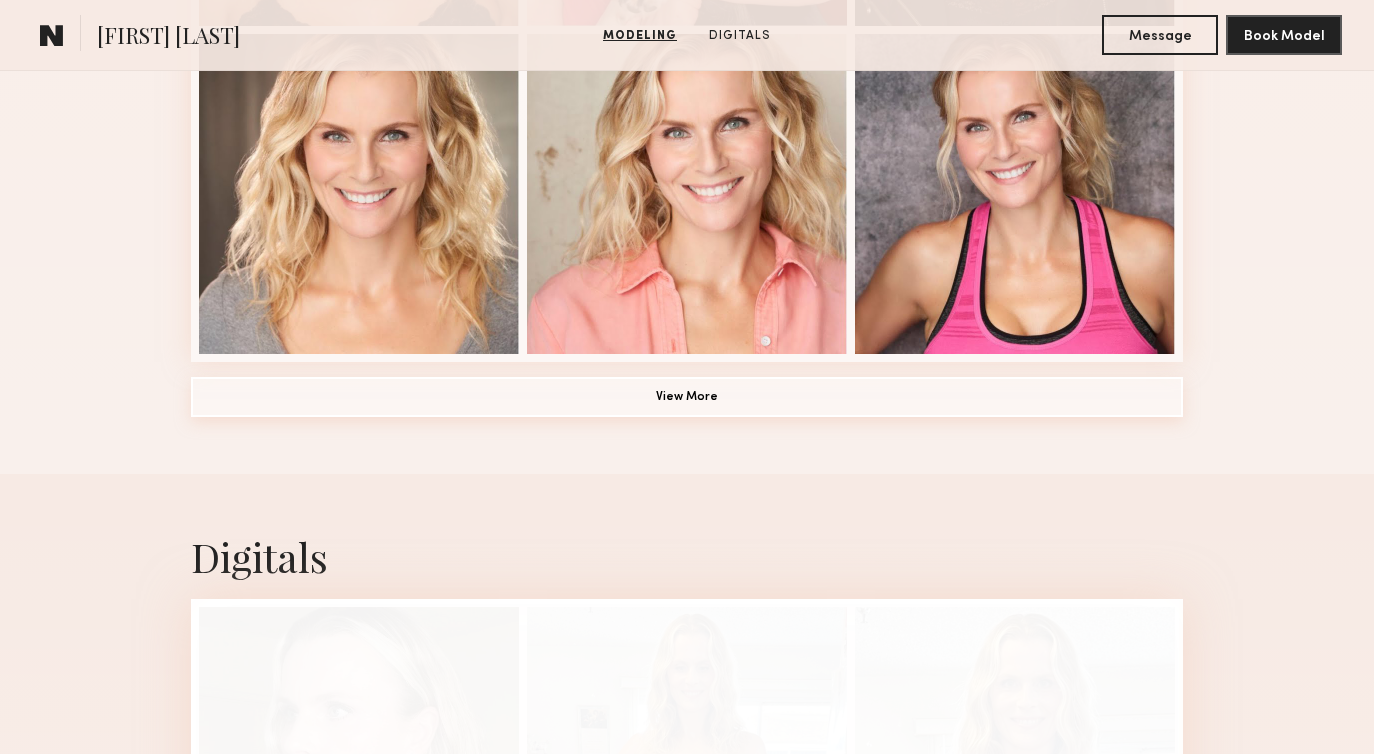 click on "View More" 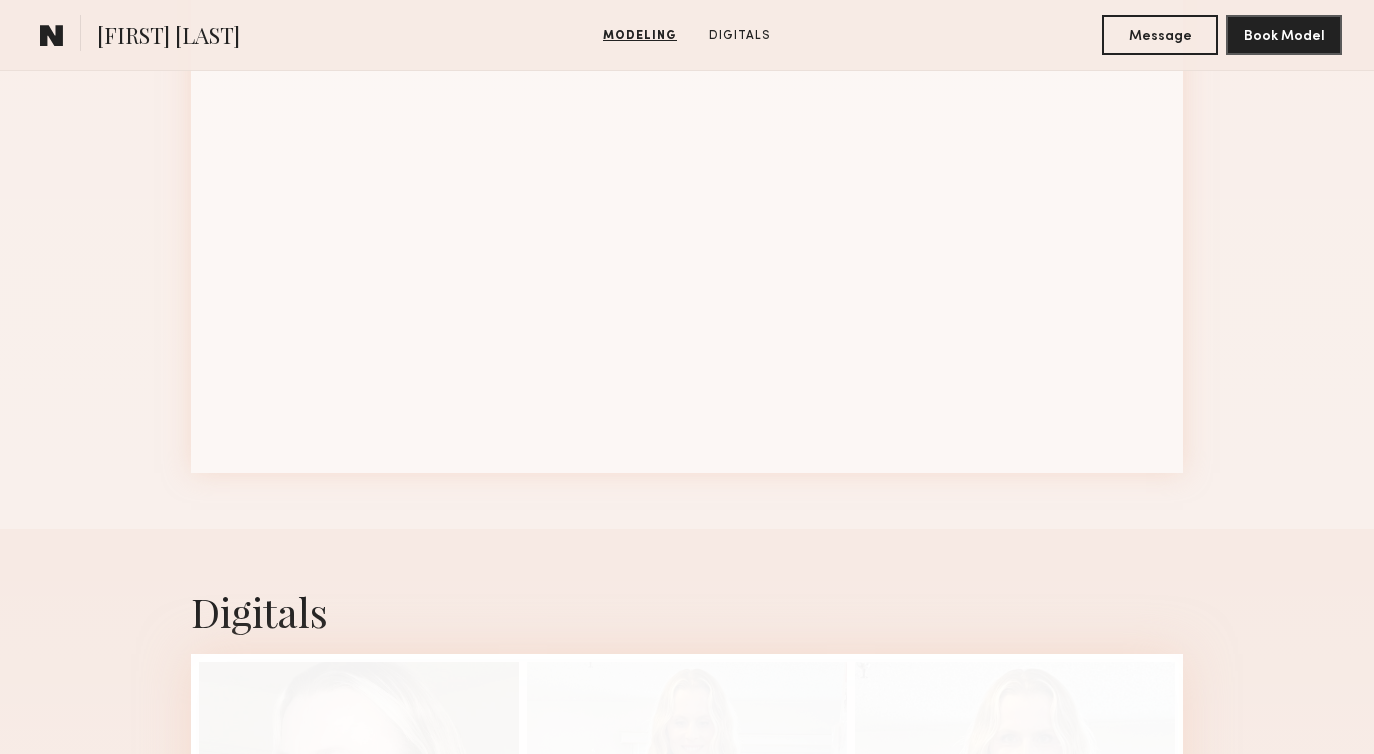 scroll, scrollTop: 2440, scrollLeft: 0, axis: vertical 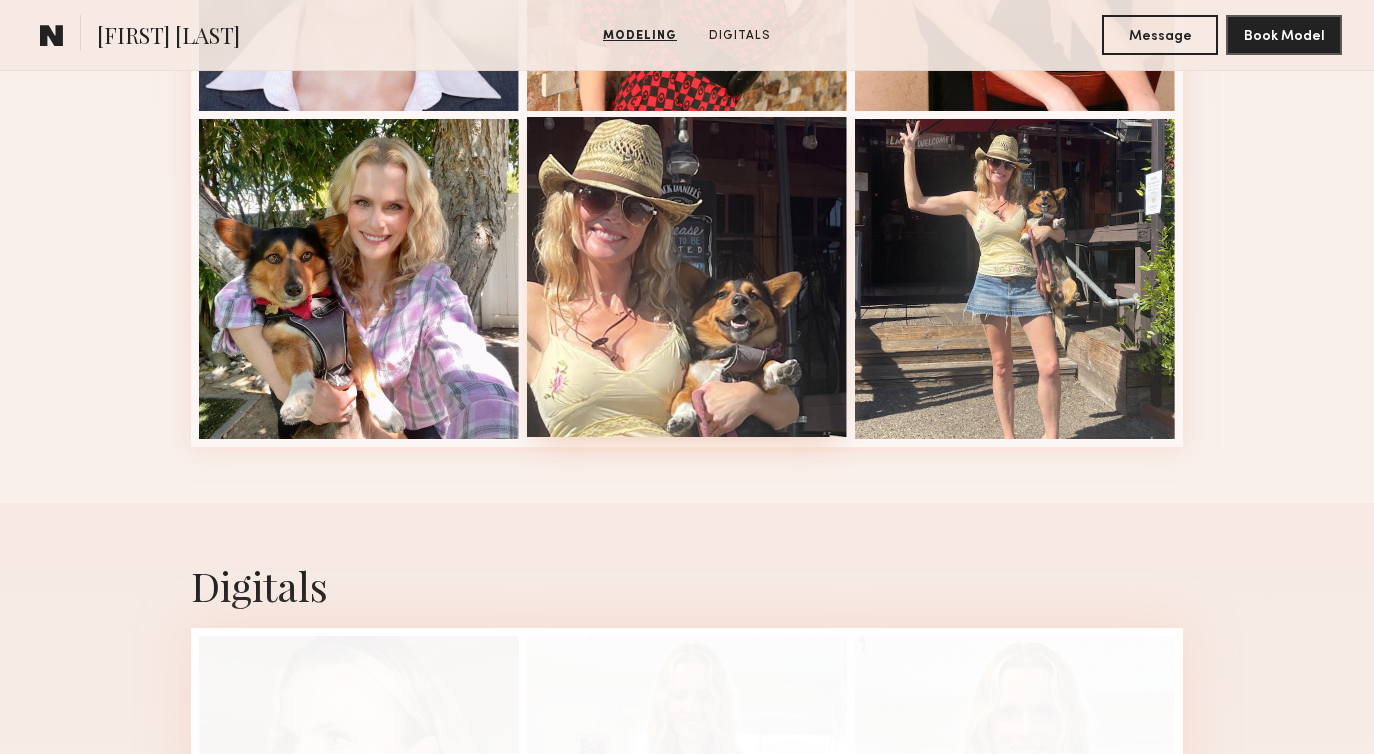 click at bounding box center [687, 277] 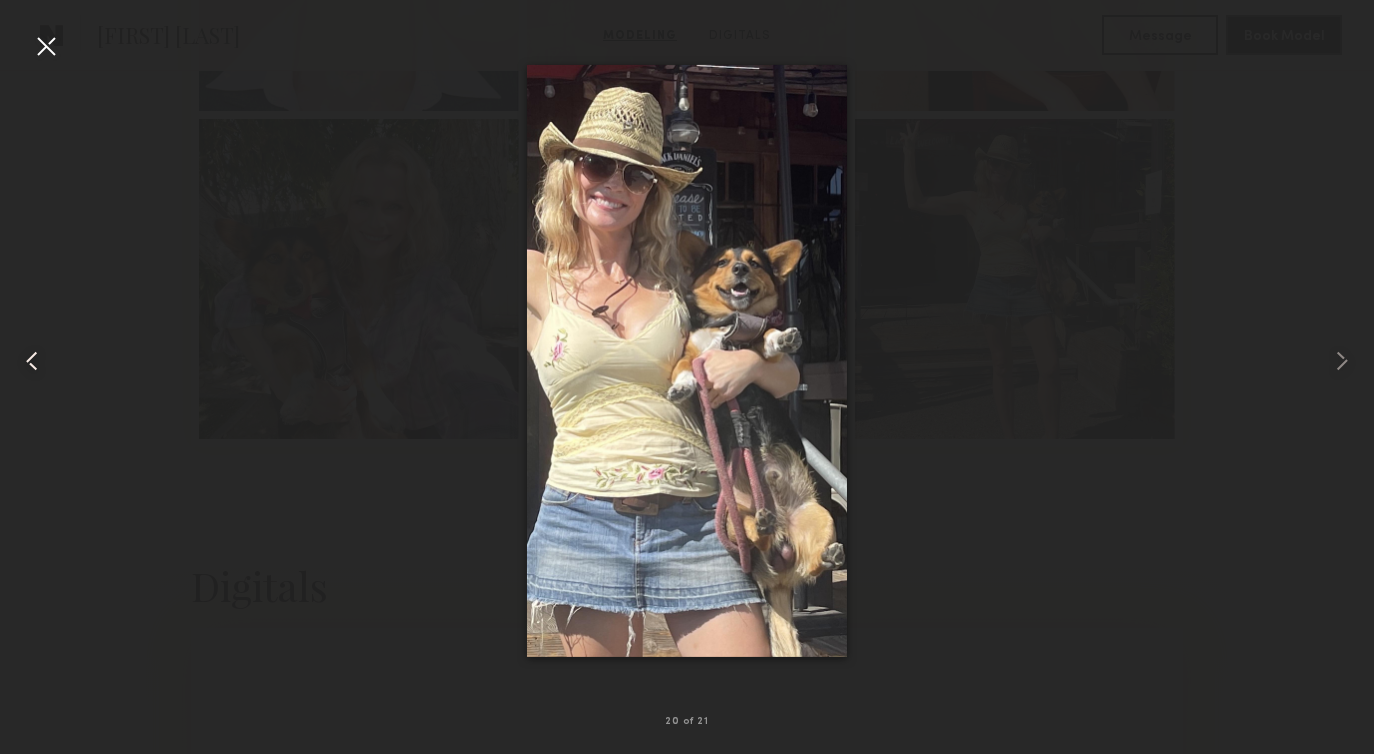 click at bounding box center (32, 361) 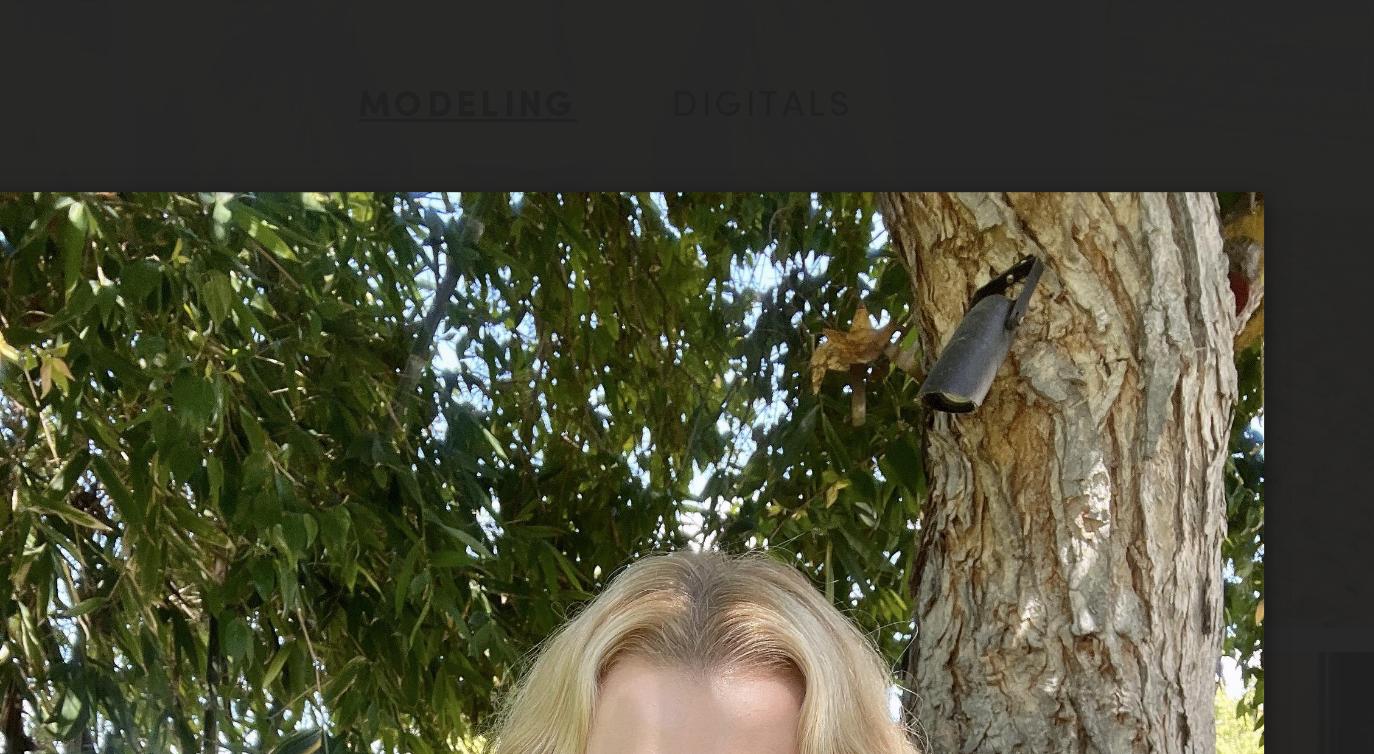 scroll, scrollTop: 1997, scrollLeft: 0, axis: vertical 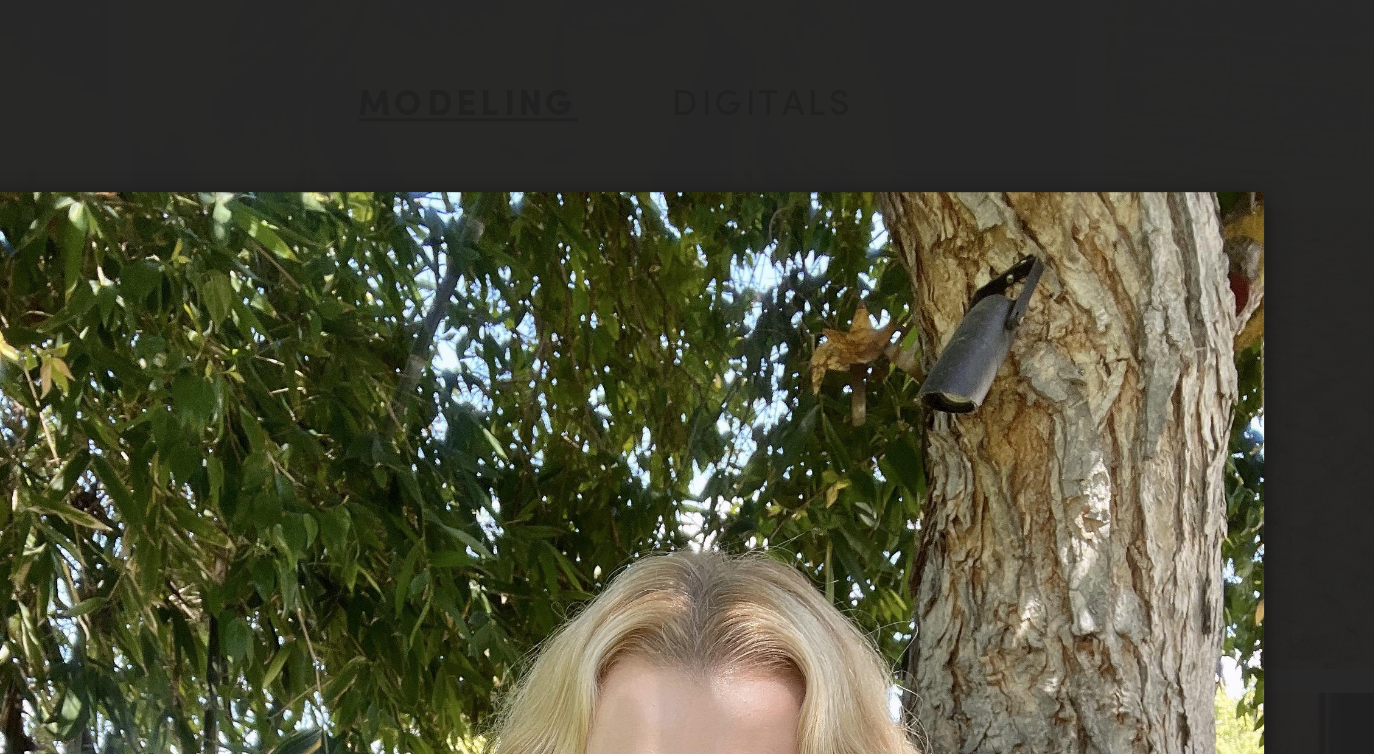 click on "19 of 21" at bounding box center (687, 377) 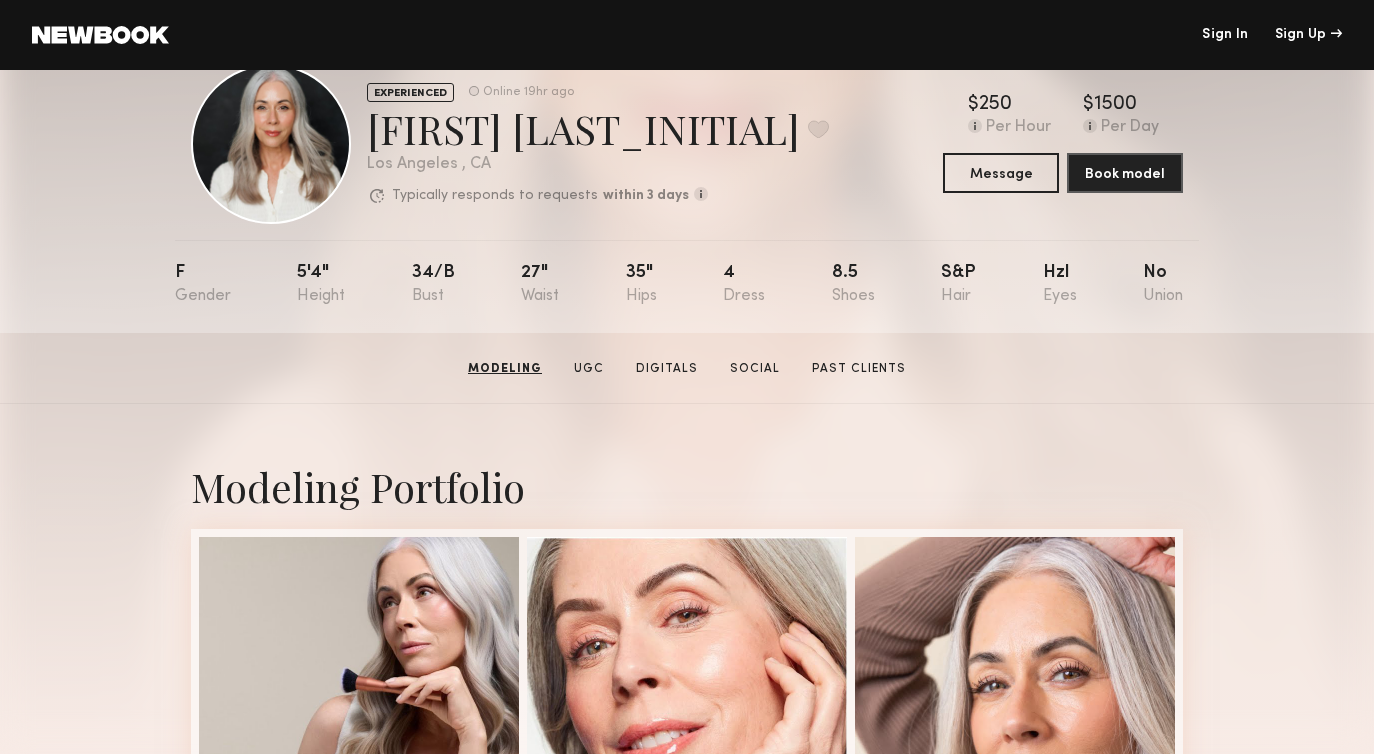scroll, scrollTop: 0, scrollLeft: 0, axis: both 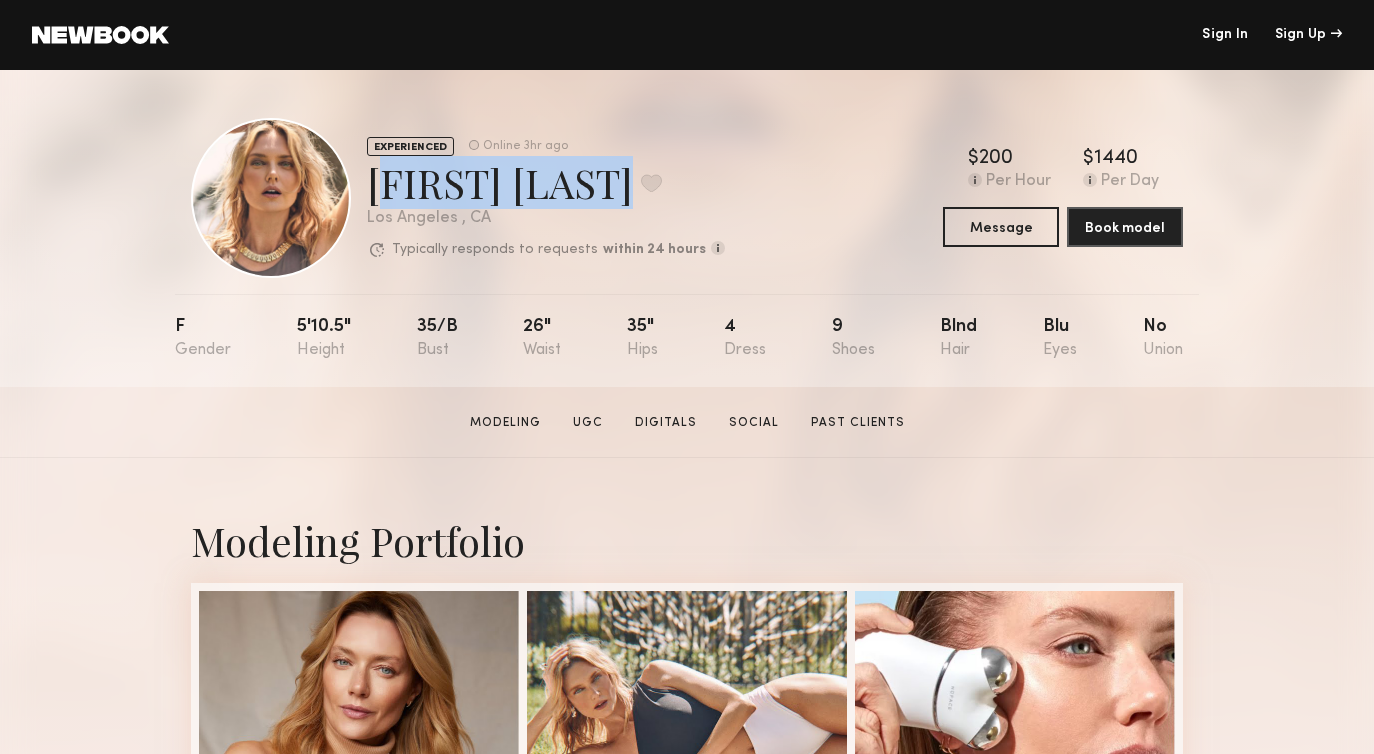 drag, startPoint x: 610, startPoint y: 183, endPoint x: 366, endPoint y: 175, distance: 244.13112 